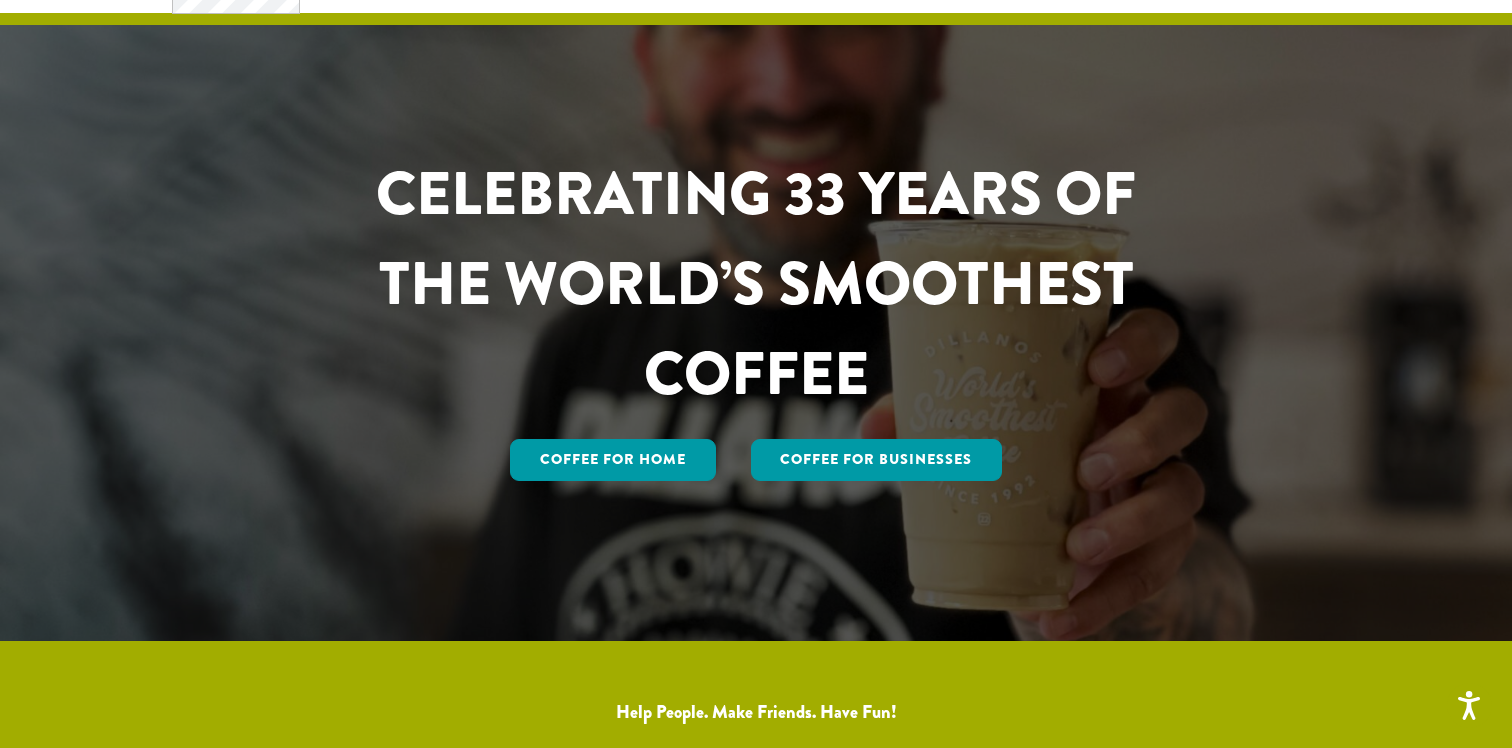 scroll, scrollTop: 121, scrollLeft: 0, axis: vertical 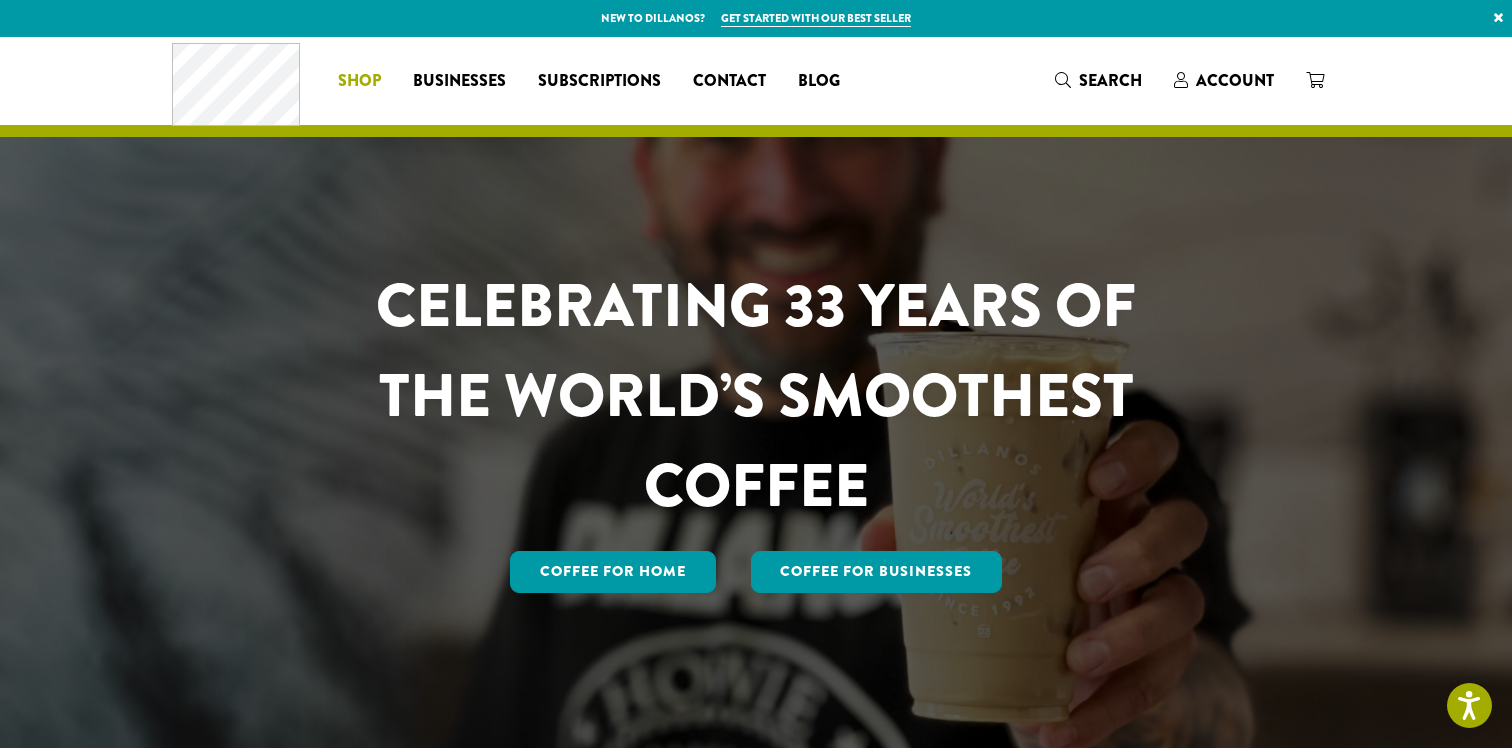 click on "Shop" at bounding box center (359, 81) 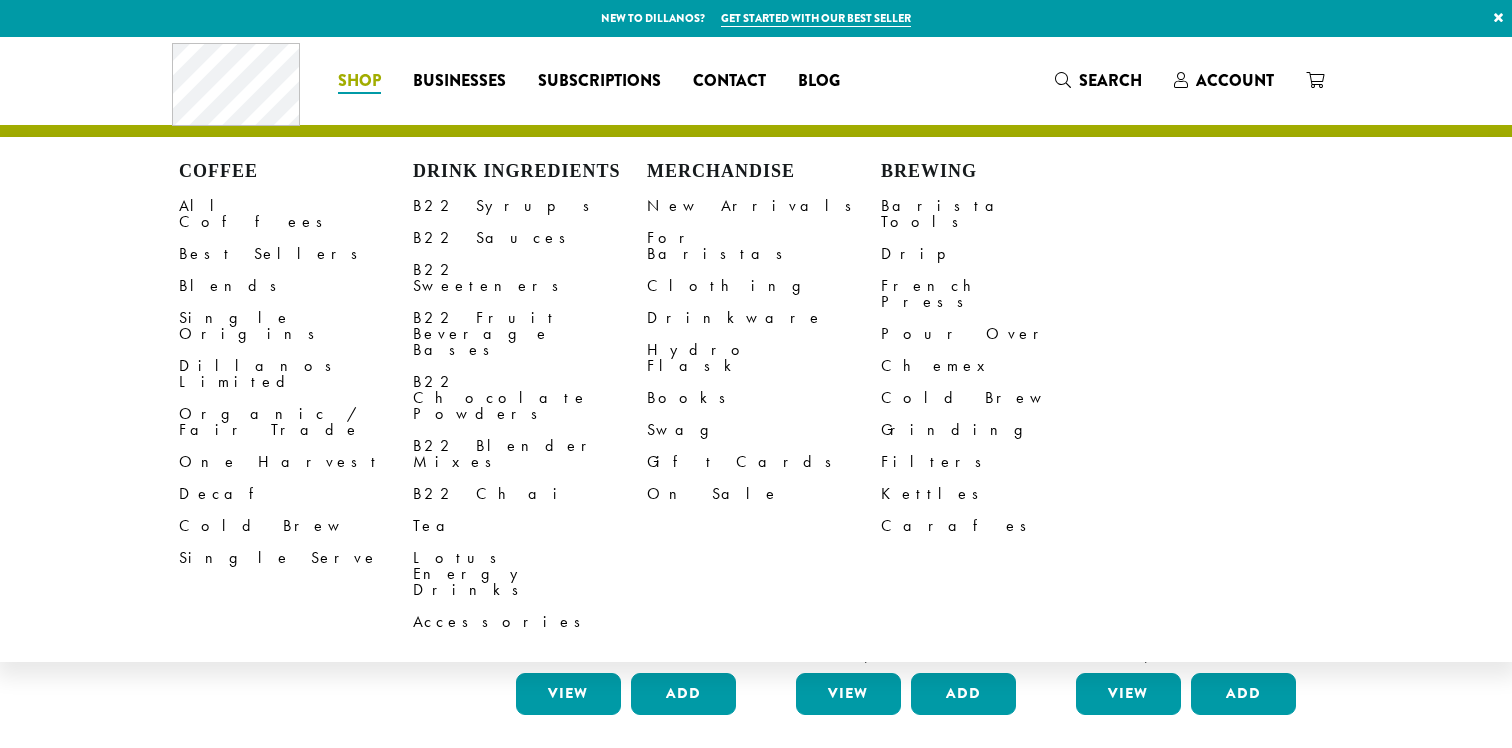 scroll, scrollTop: 0, scrollLeft: 0, axis: both 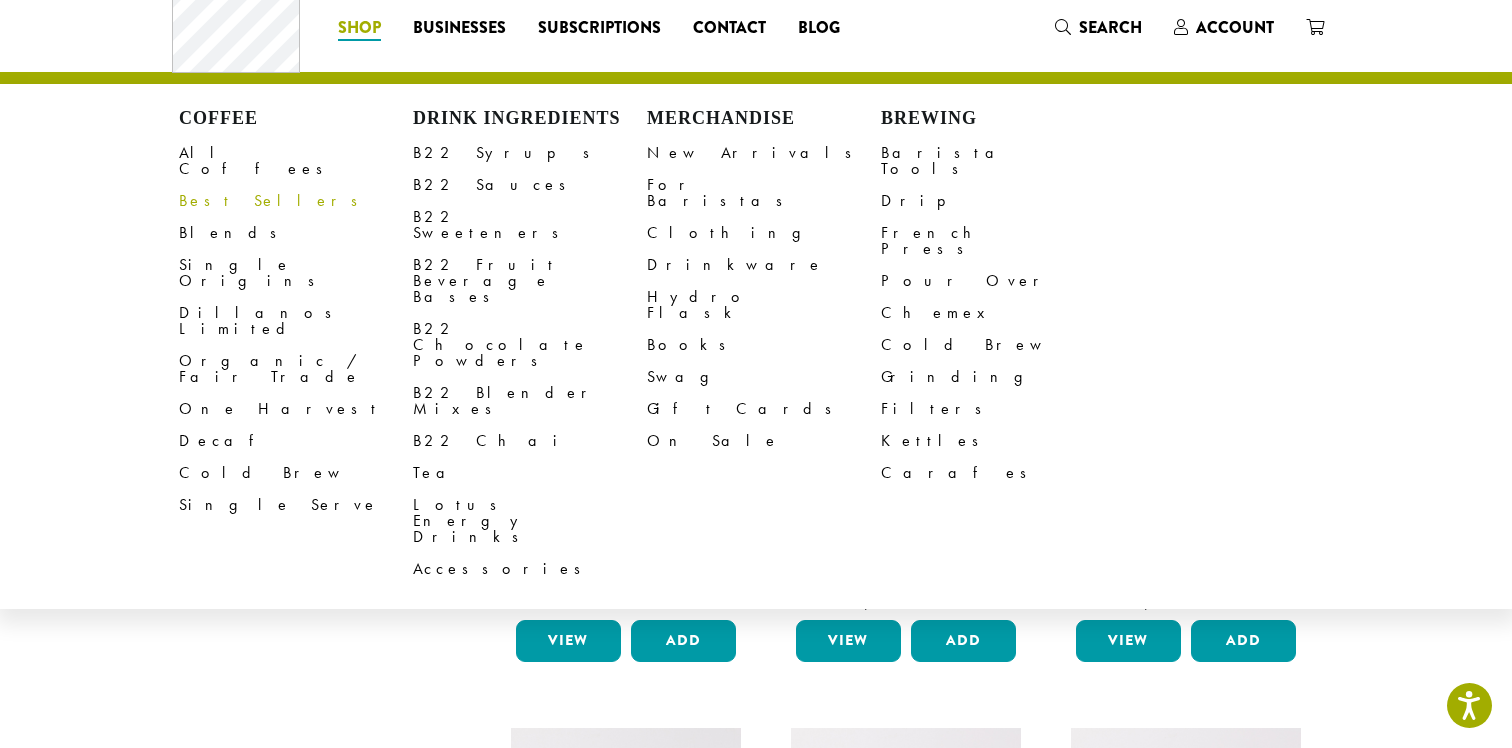 click on "Best Sellers" at bounding box center [296, 201] 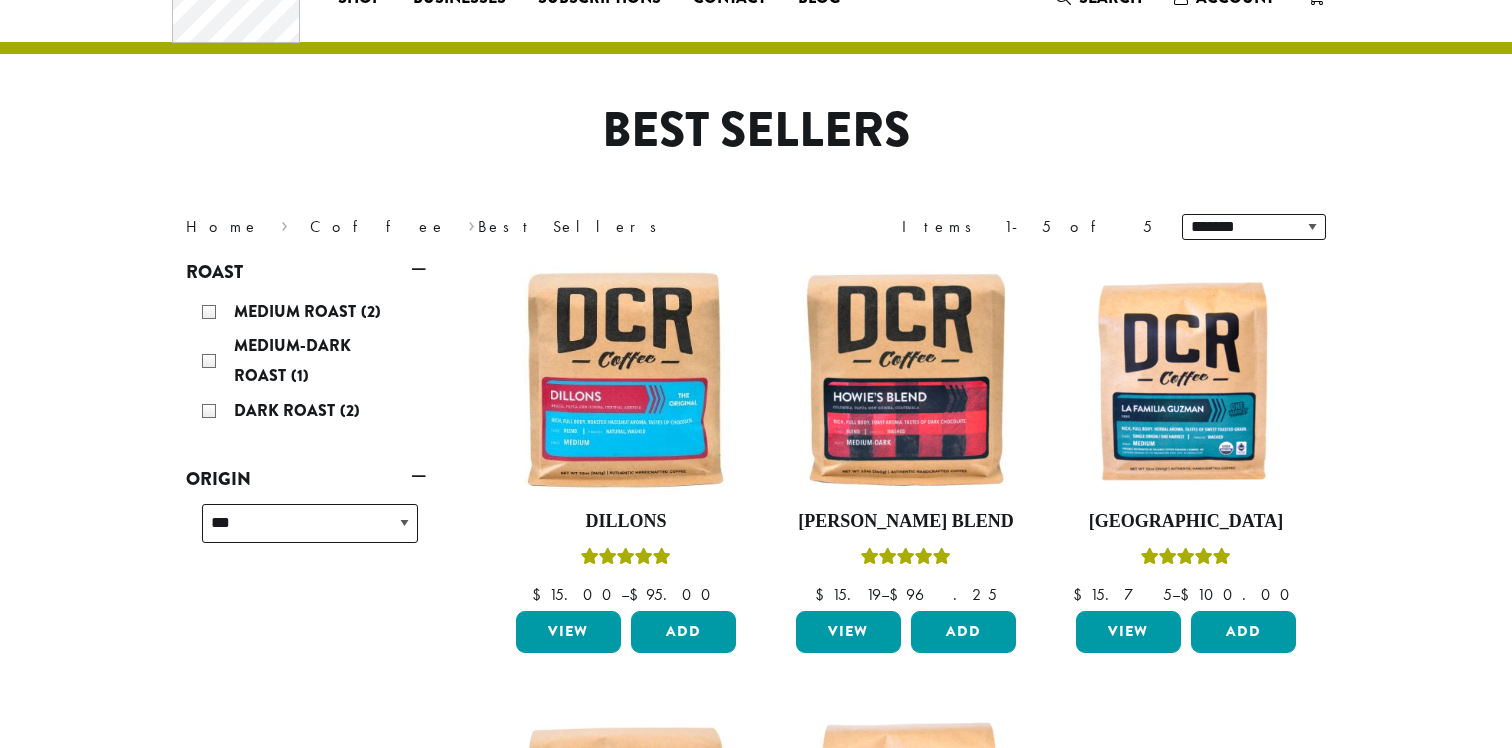 scroll, scrollTop: 84, scrollLeft: 0, axis: vertical 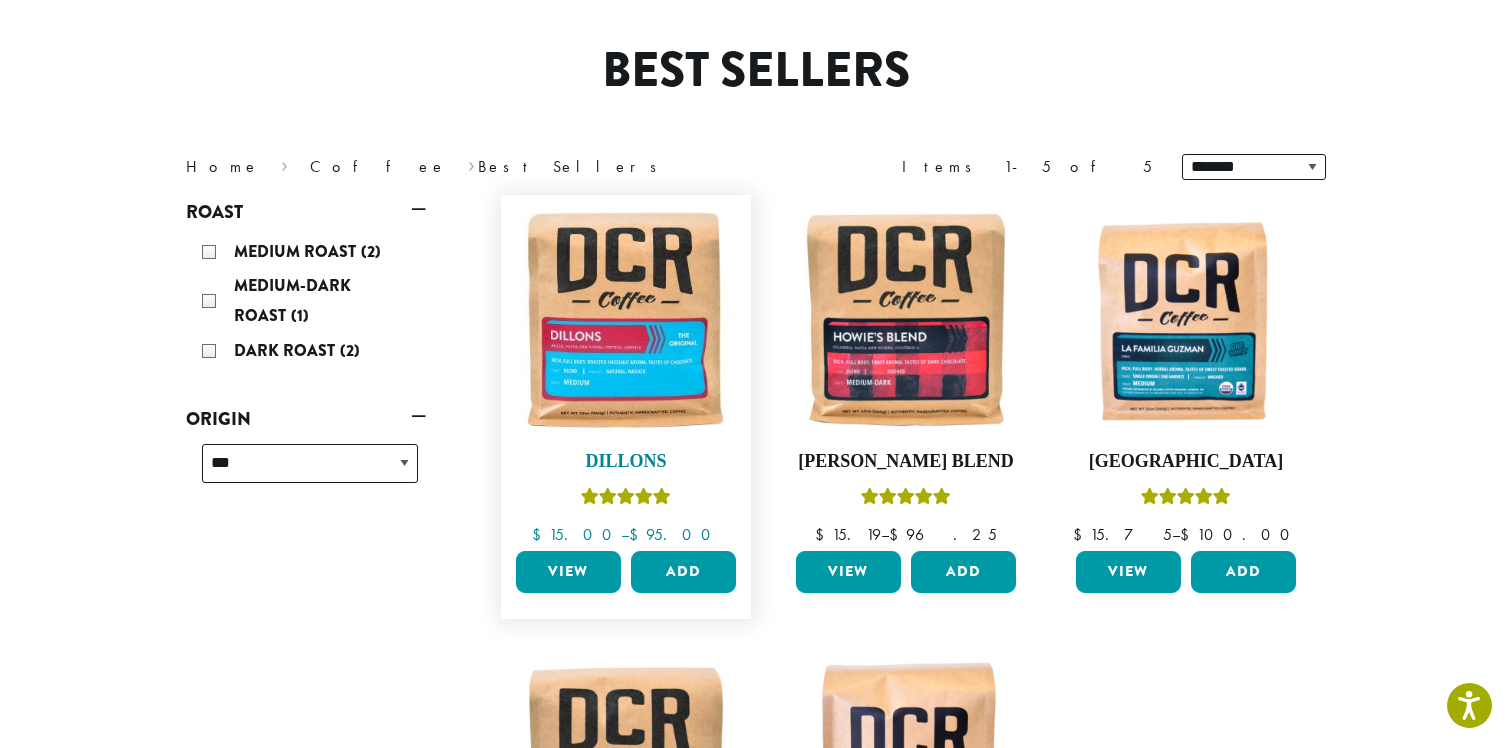 click at bounding box center [626, 320] 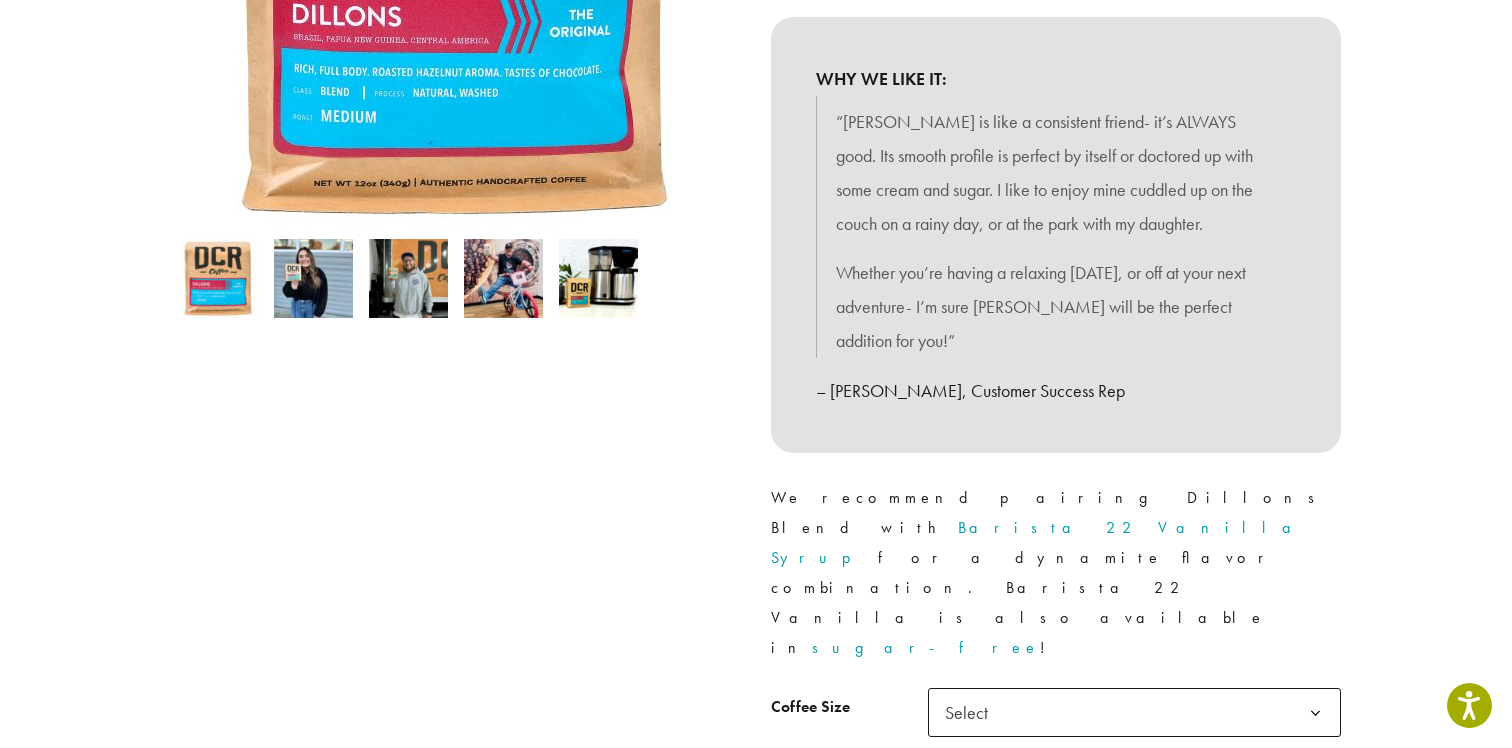scroll, scrollTop: 528, scrollLeft: 0, axis: vertical 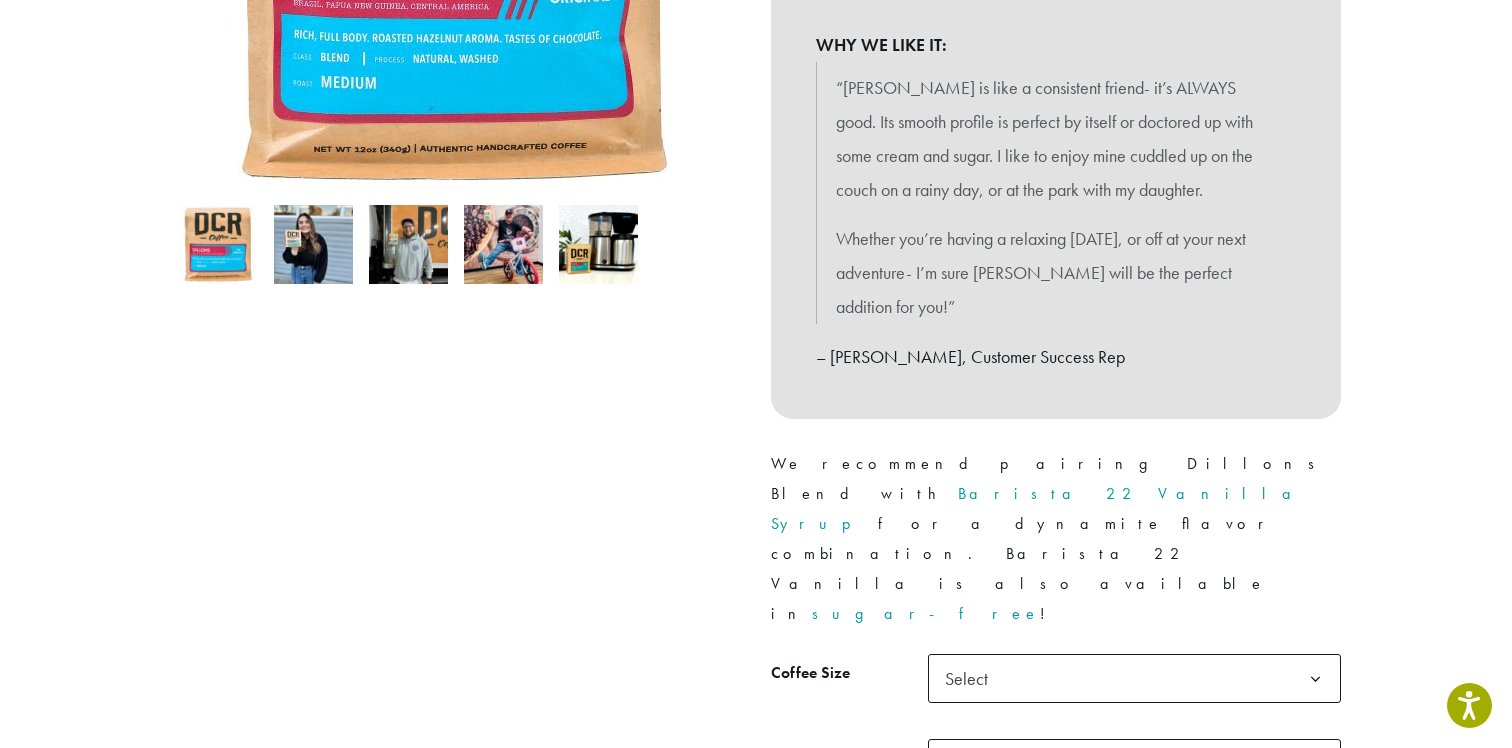 click on "**********" 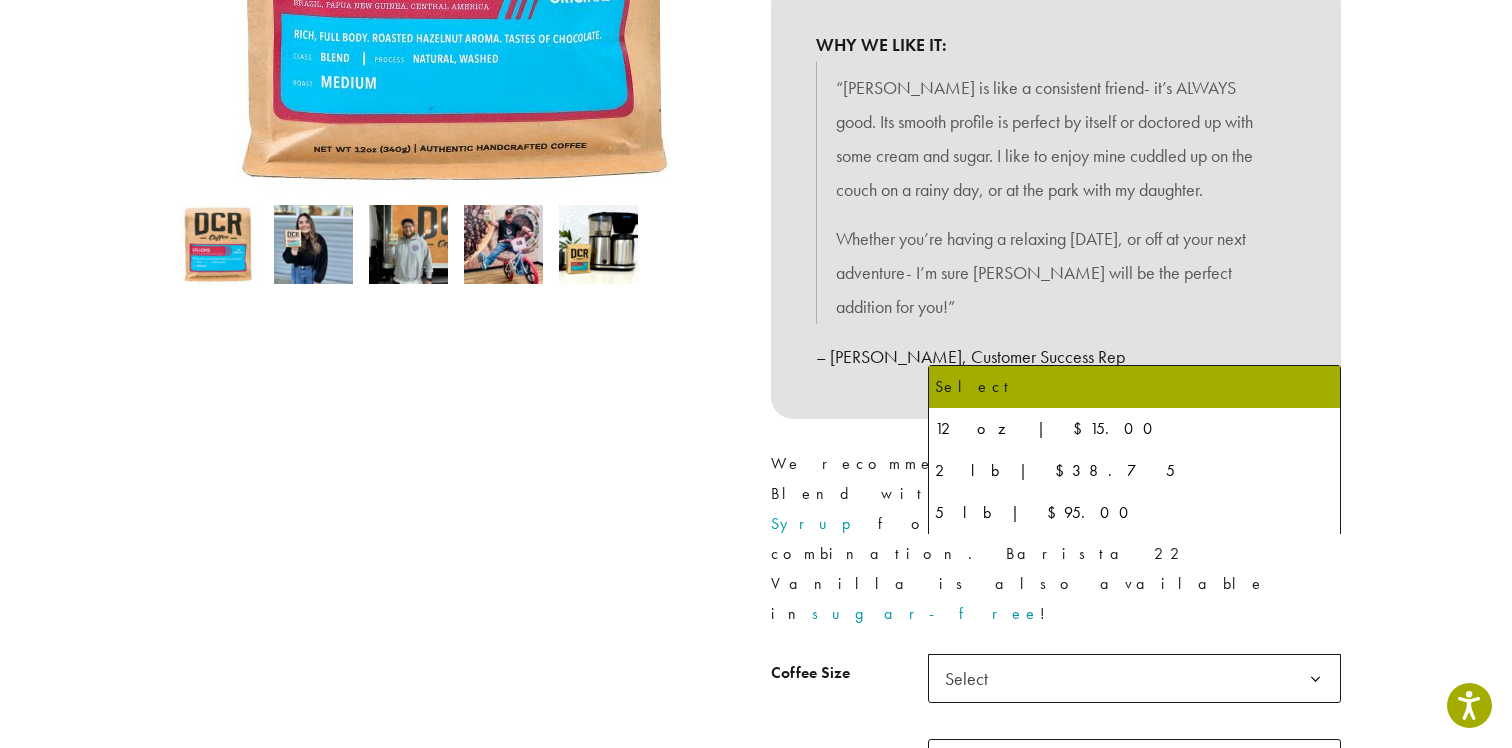 click on "Select" 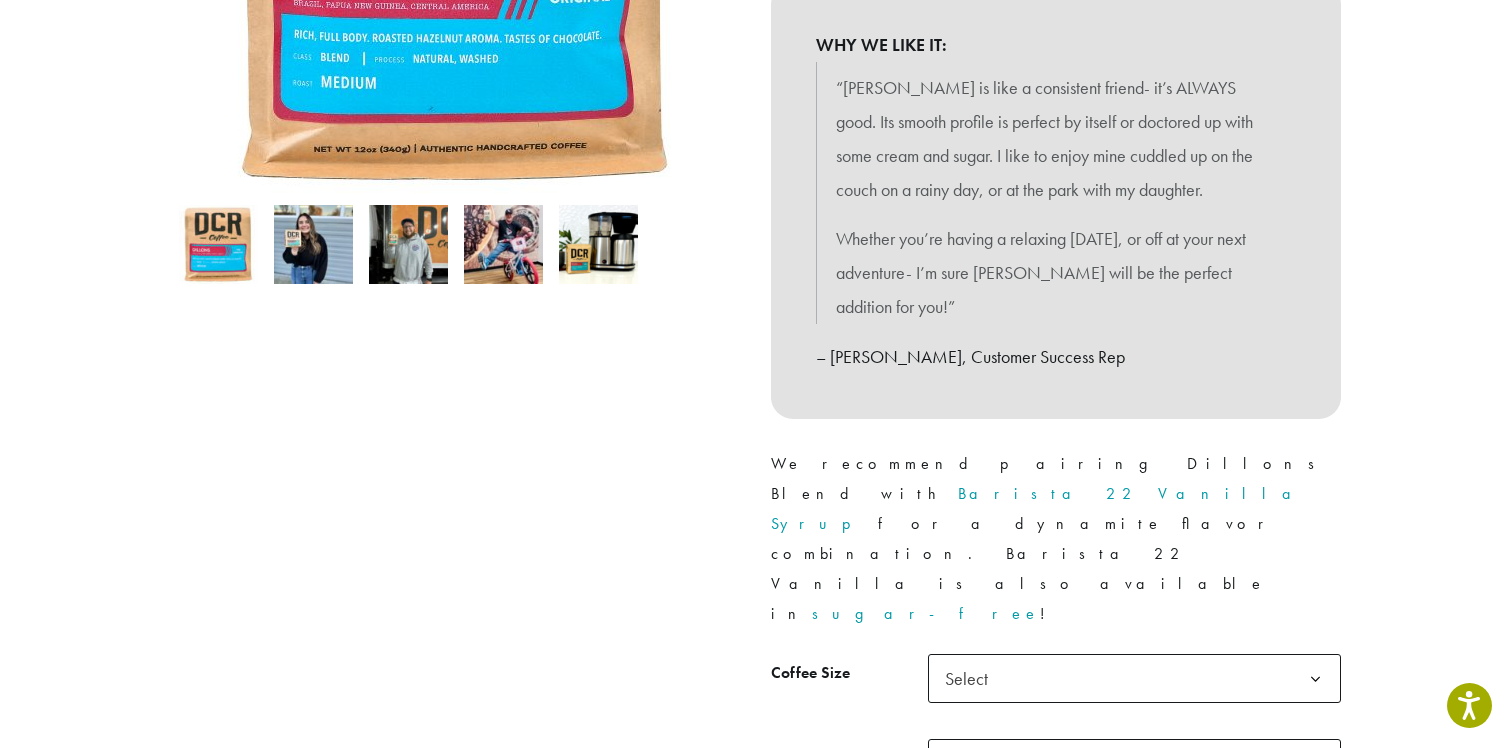 click at bounding box center (598, 244) 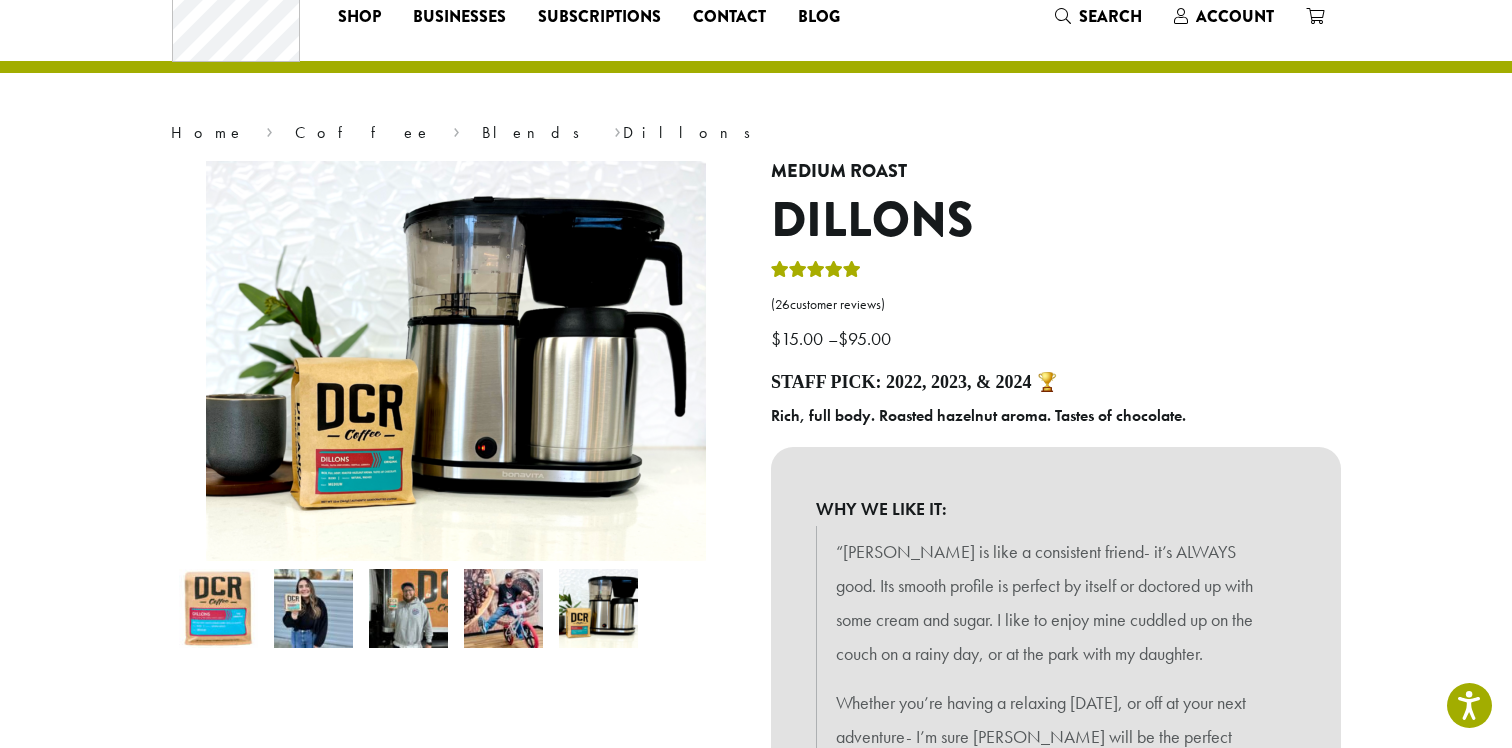 scroll, scrollTop: 0, scrollLeft: 0, axis: both 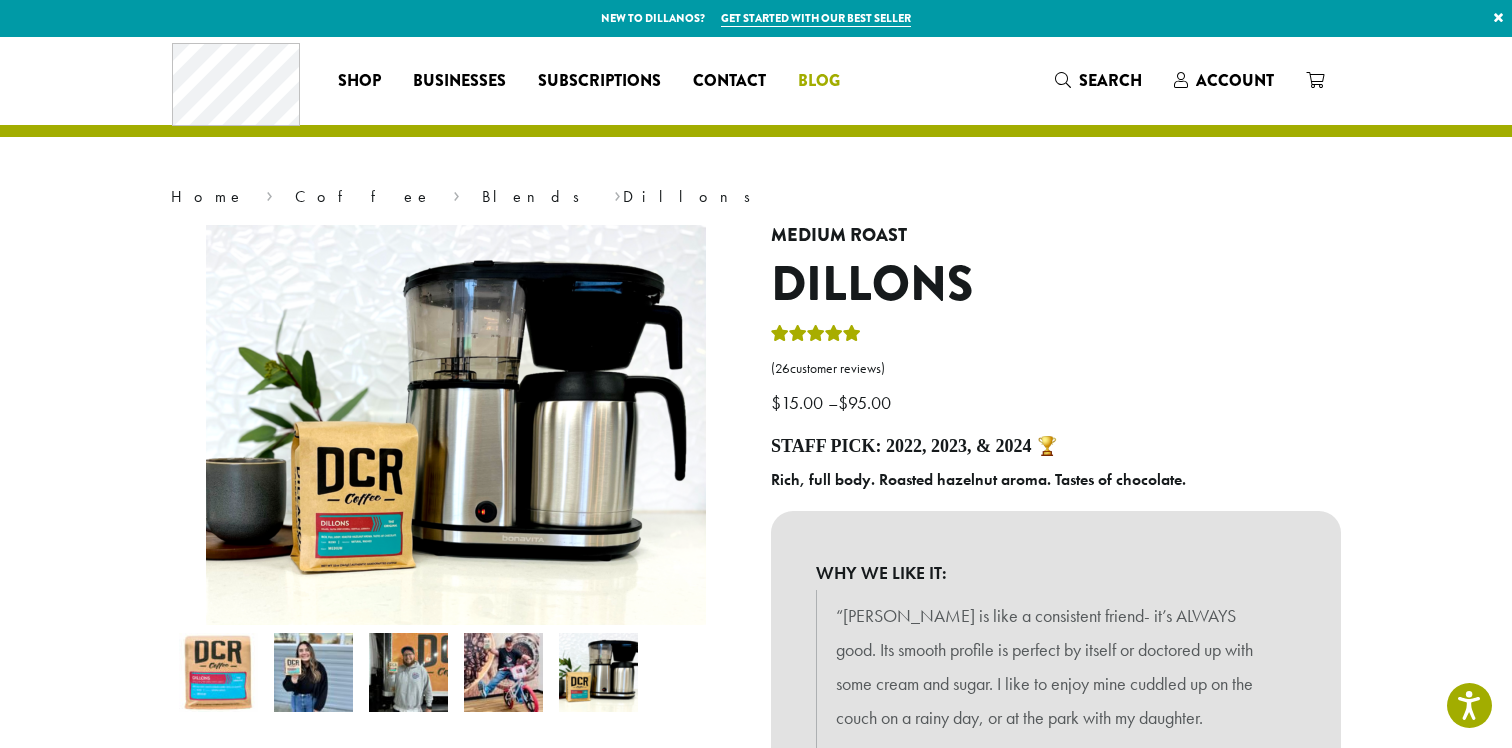 click on "Blog" at bounding box center (819, 81) 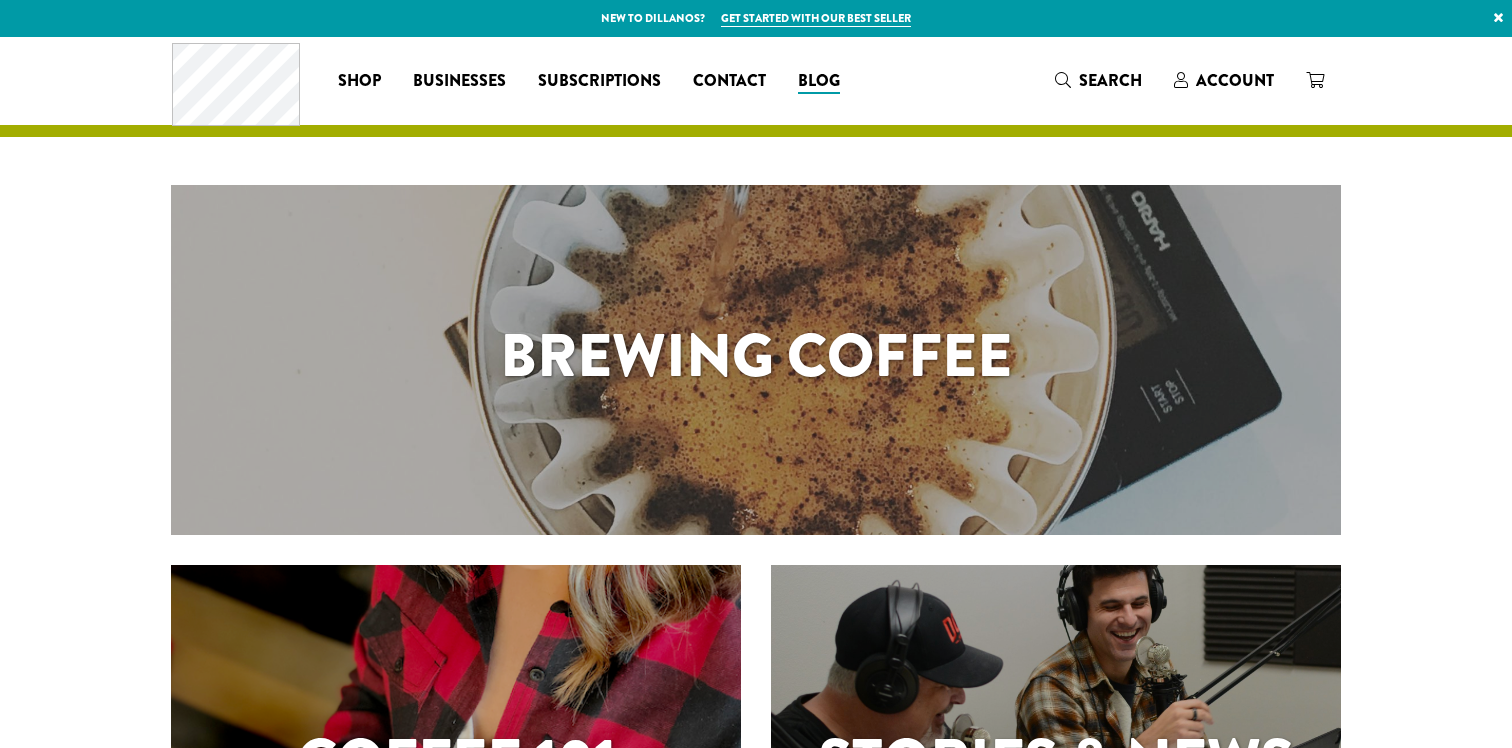scroll, scrollTop: 0, scrollLeft: 0, axis: both 